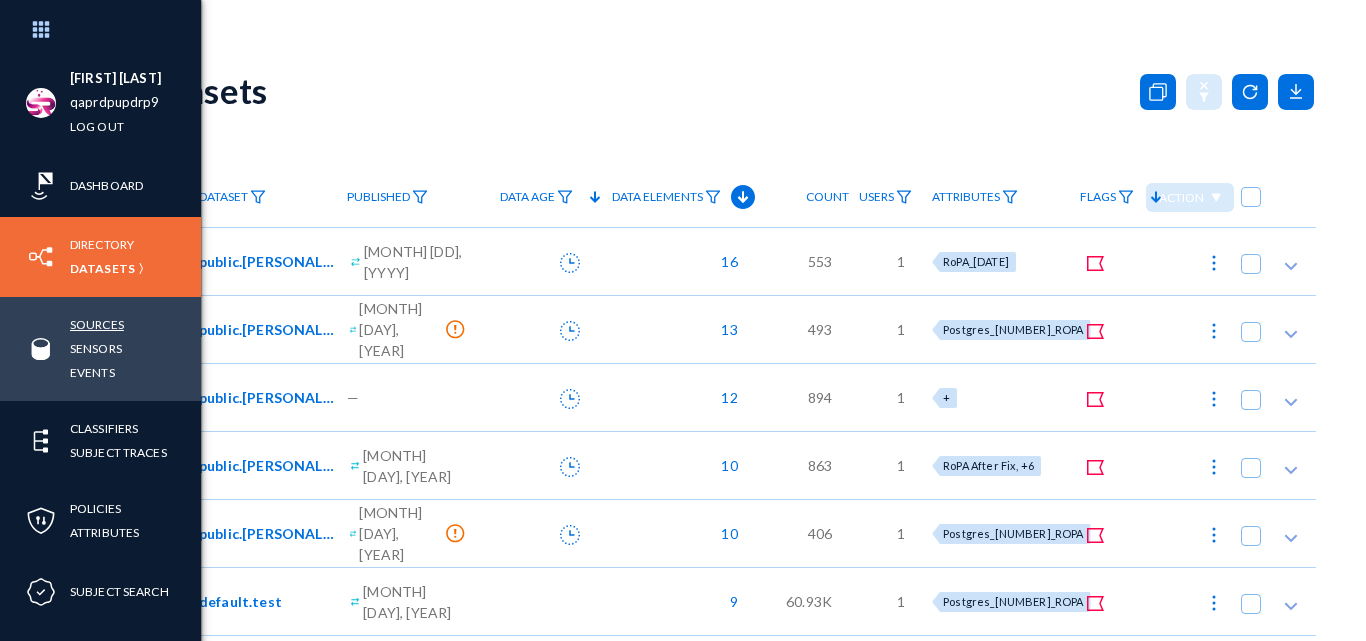 scroll, scrollTop: 0, scrollLeft: 0, axis: both 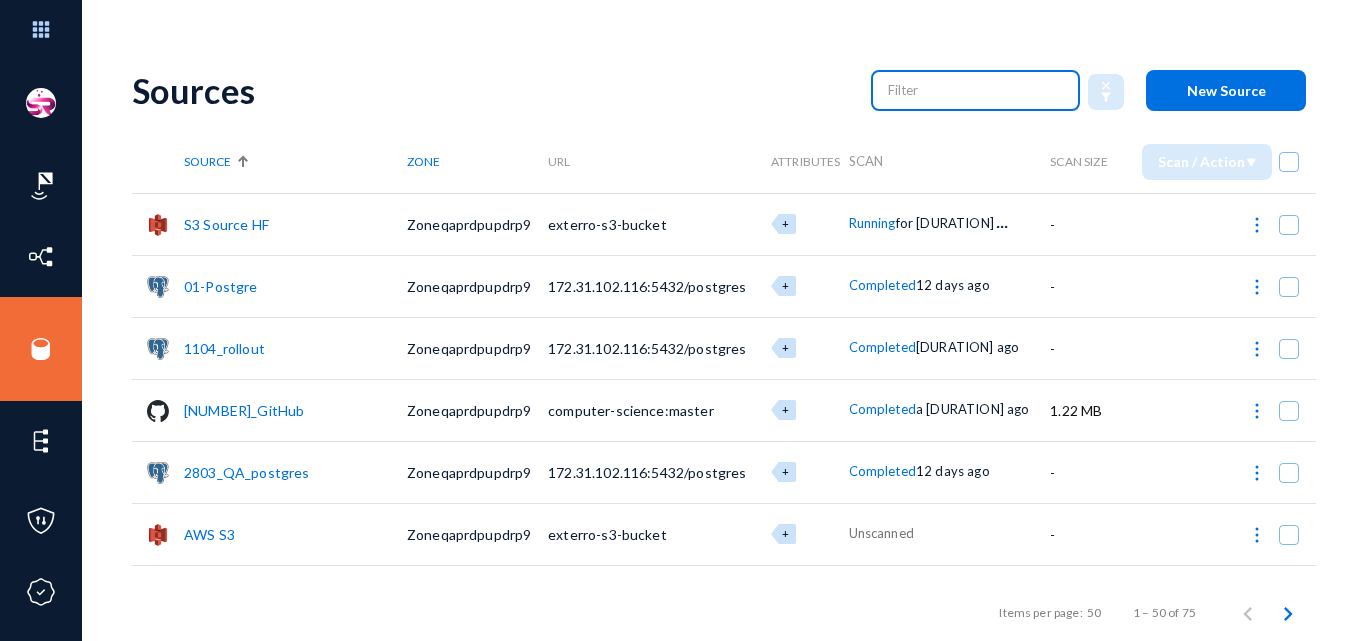 click at bounding box center [976, 90] 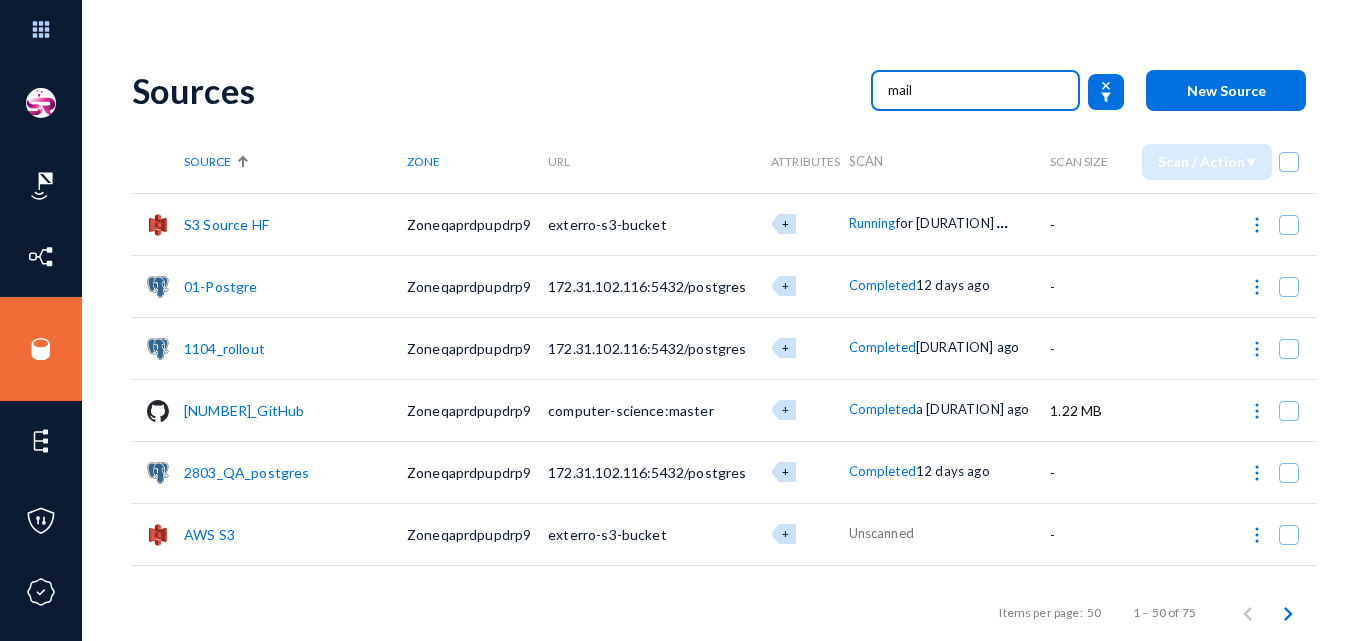 type on "mail" 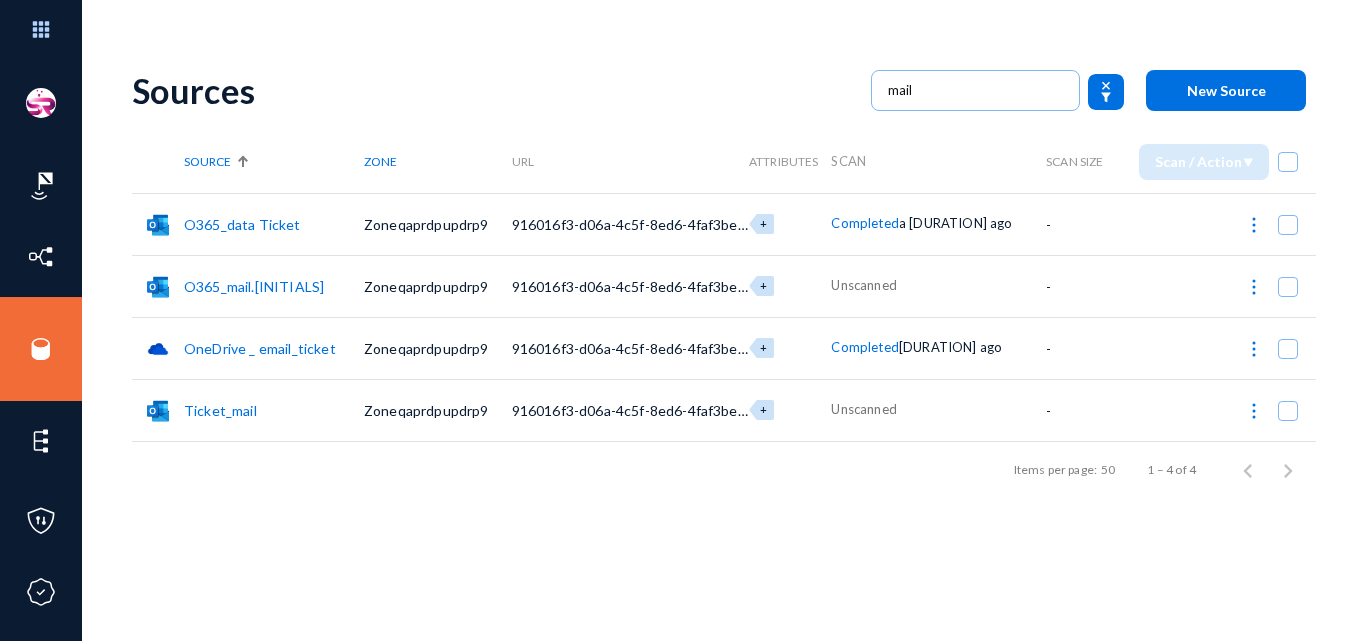 click on "O365_mail.[INITIALS]" at bounding box center [254, 286] 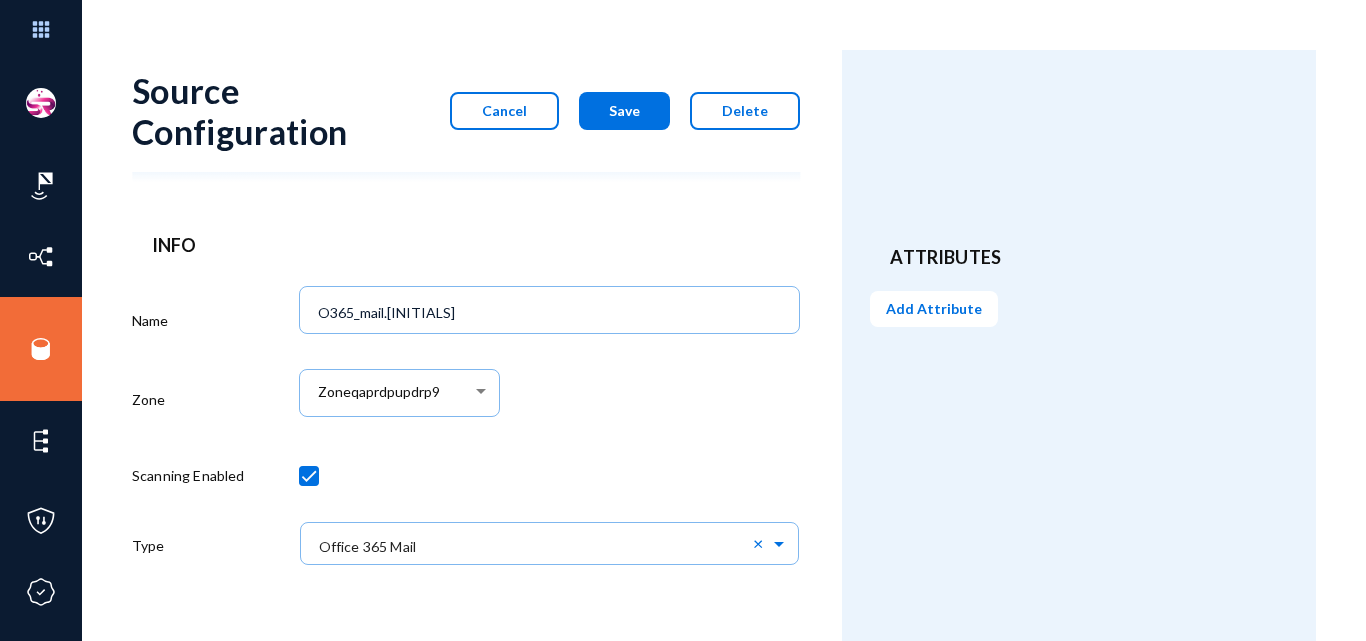 scroll, scrollTop: 633, scrollLeft: 0, axis: vertical 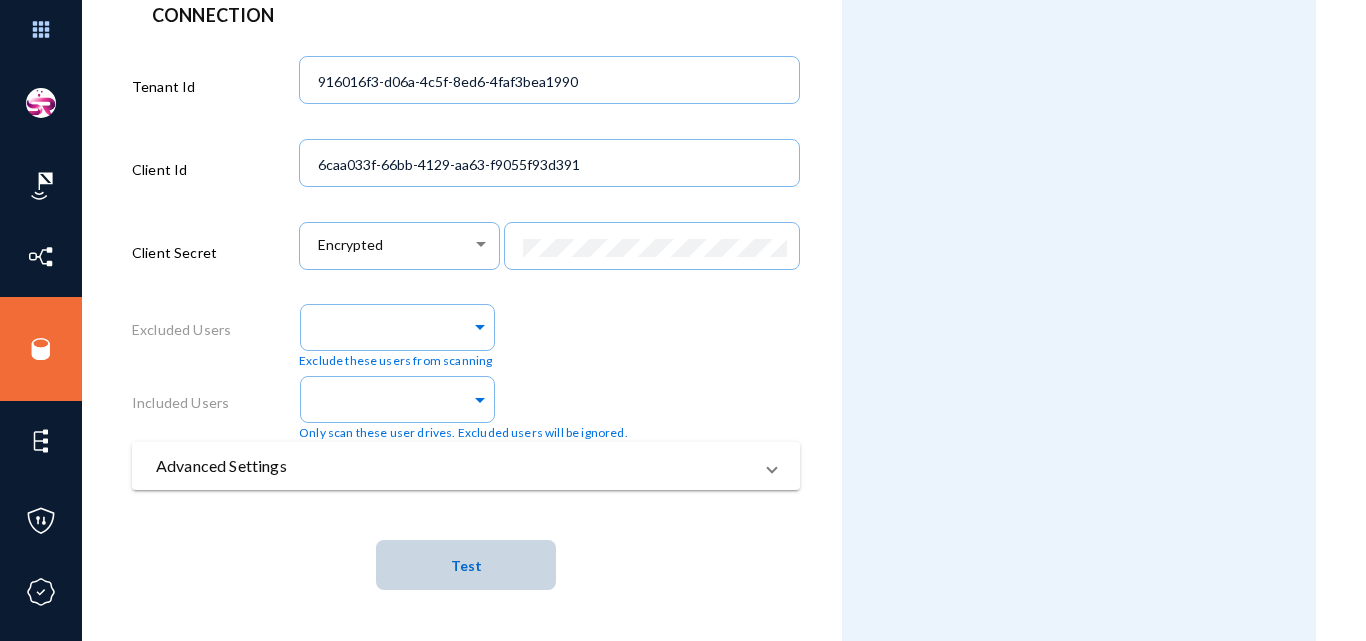 click on "Test" at bounding box center [466, 565] 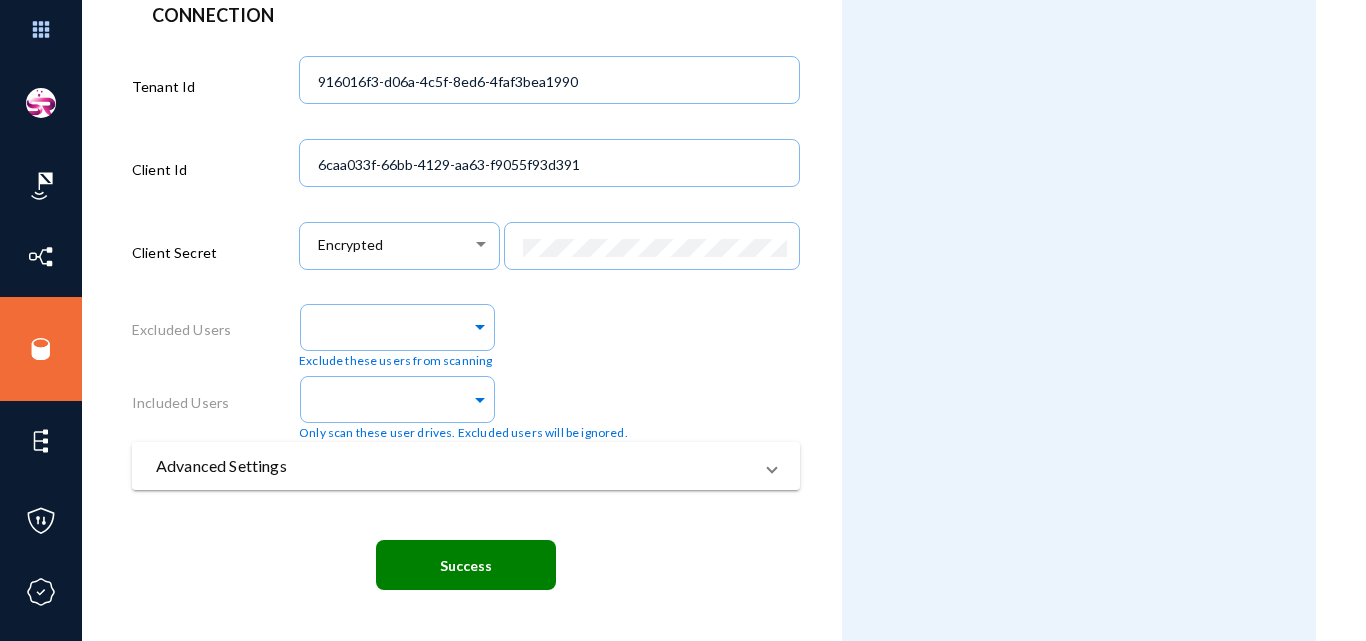 scroll, scrollTop: 602, scrollLeft: 0, axis: vertical 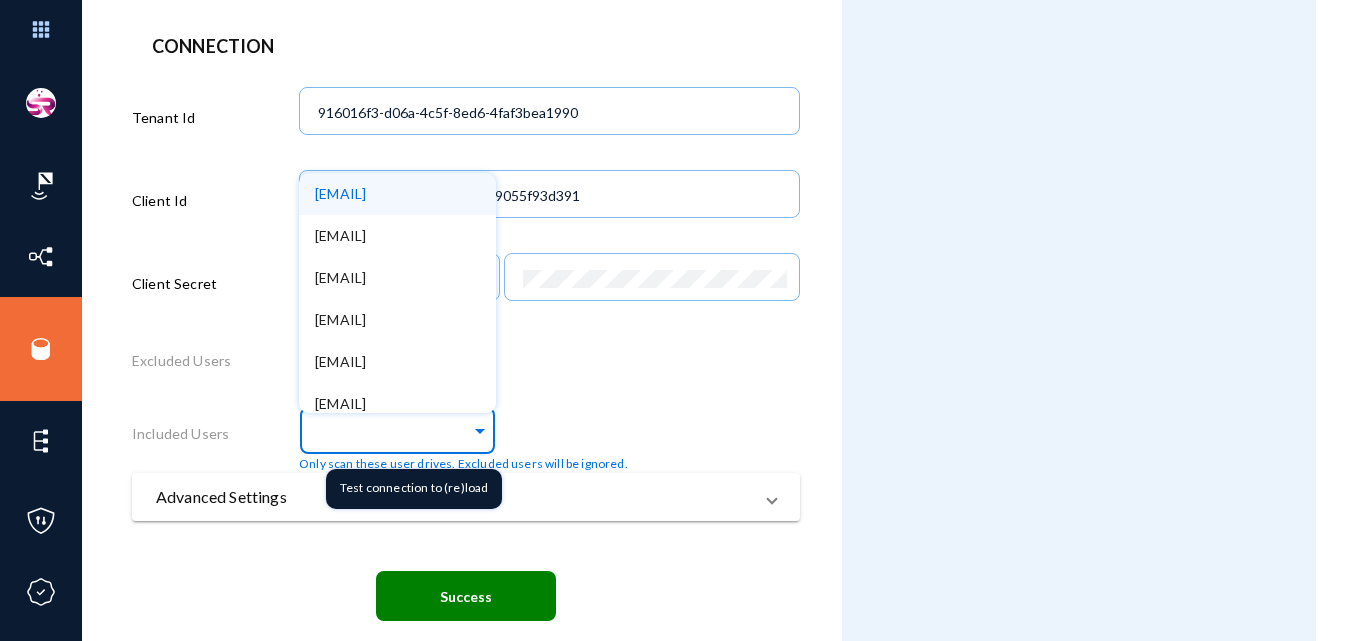 click at bounding box center [393, 432] 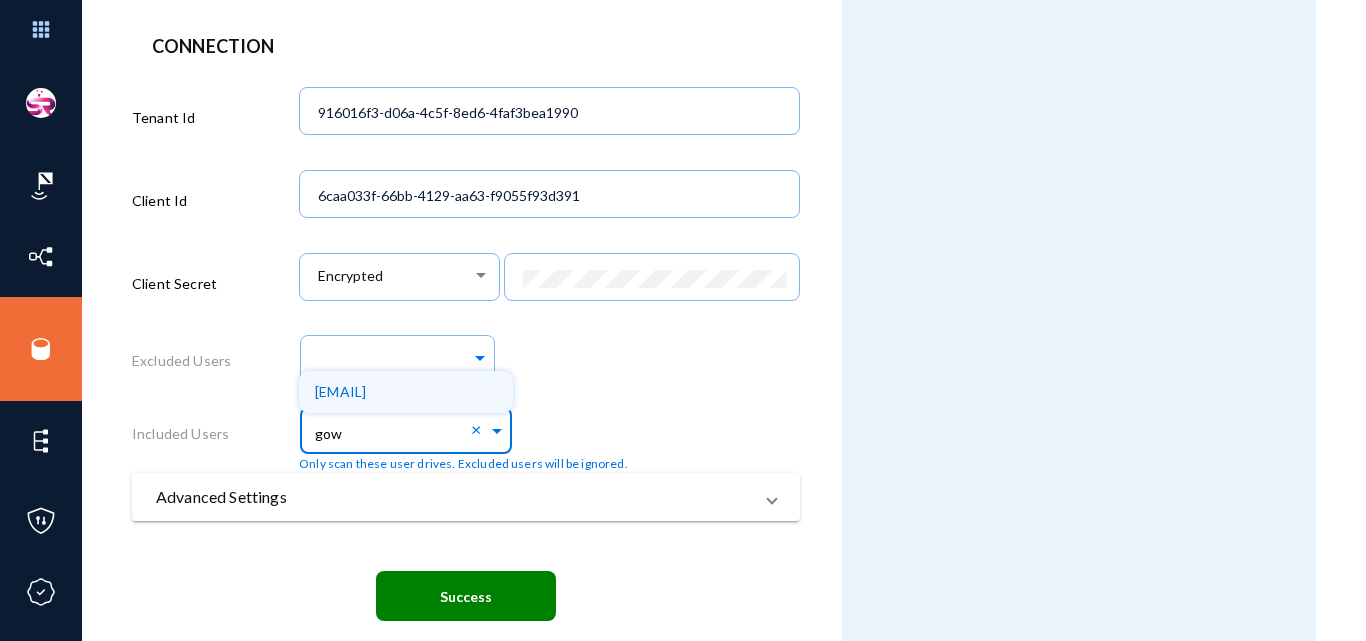 click on "[EMAIL]" at bounding box center [340, 391] 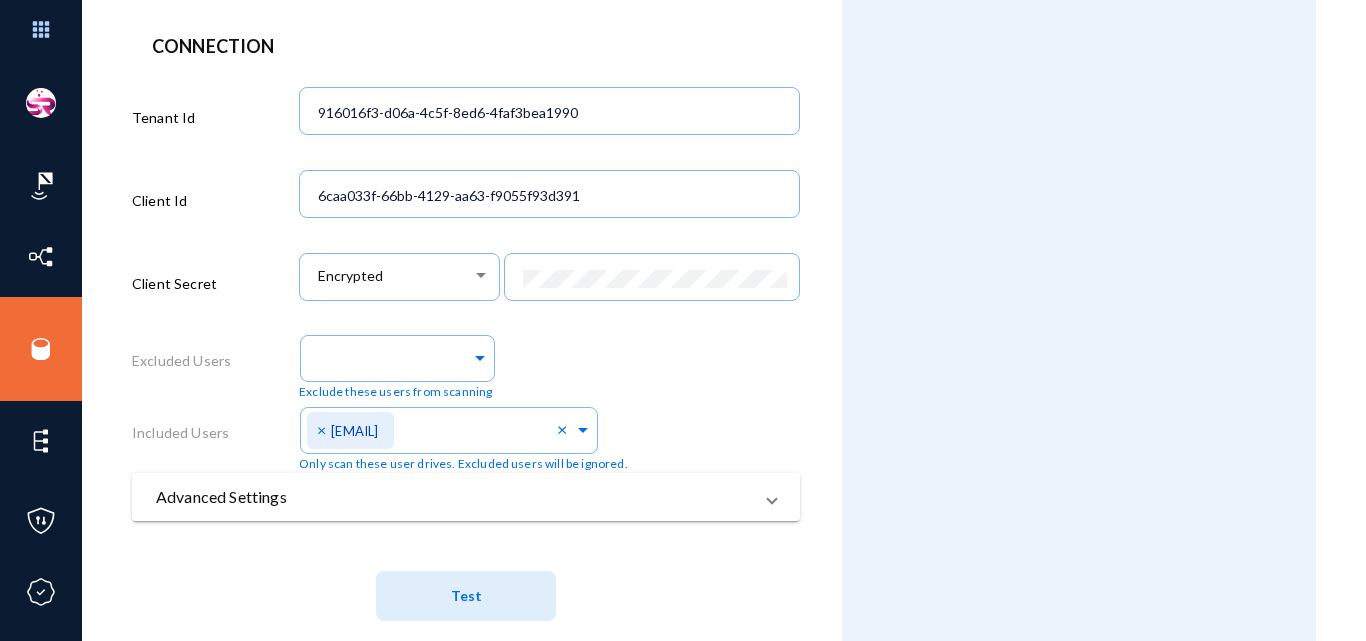 click on "Attributes  Add Attribute" at bounding box center [1079, 60] 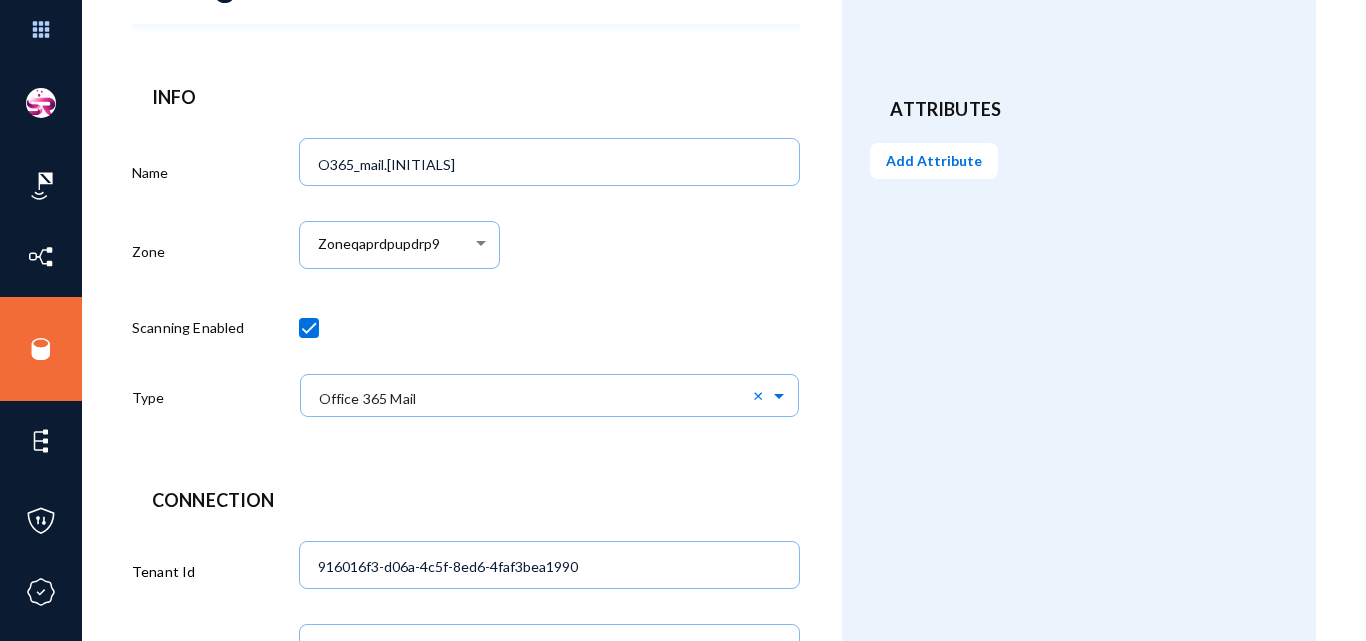 scroll, scrollTop: 0, scrollLeft: 0, axis: both 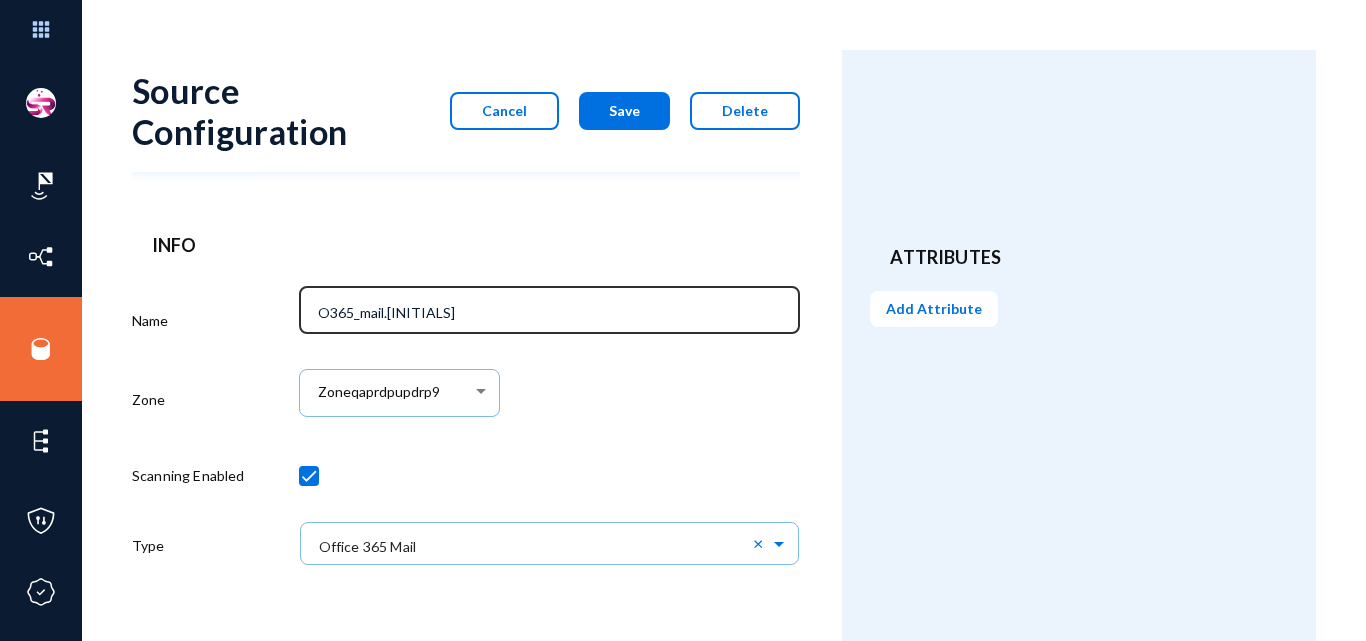 click on "O365_mail.[INITIALS]" at bounding box center (550, 309) 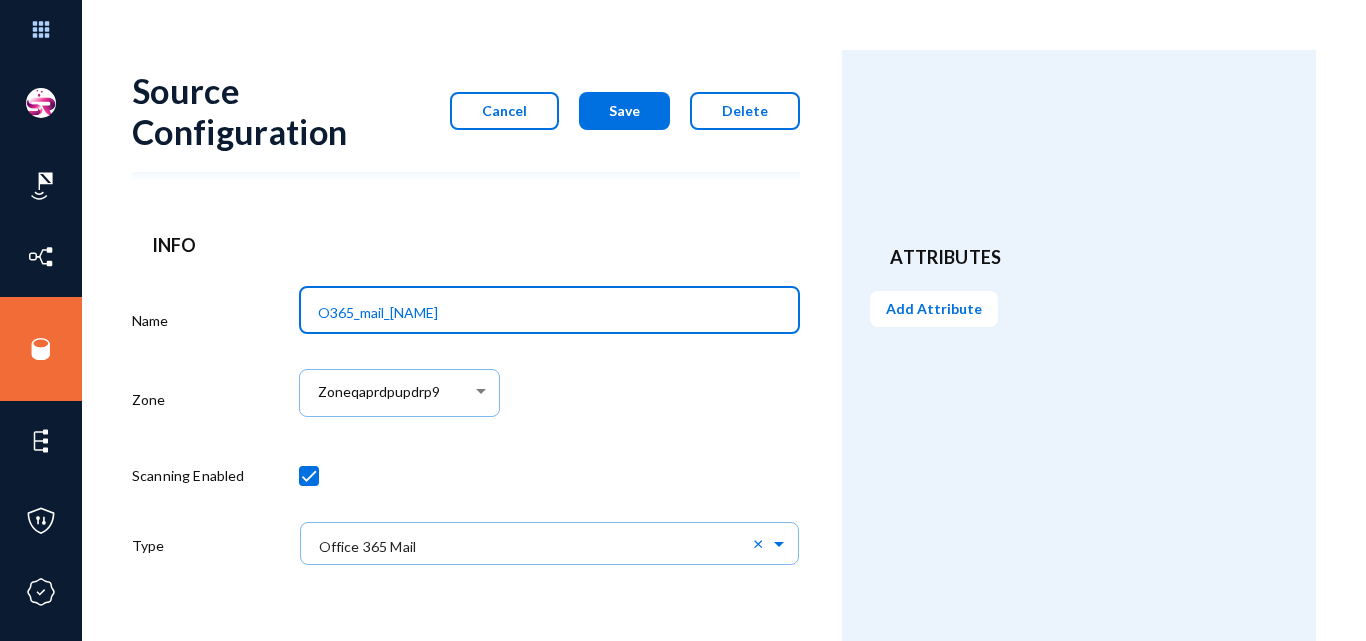 type on "O365_mail_[NAME]" 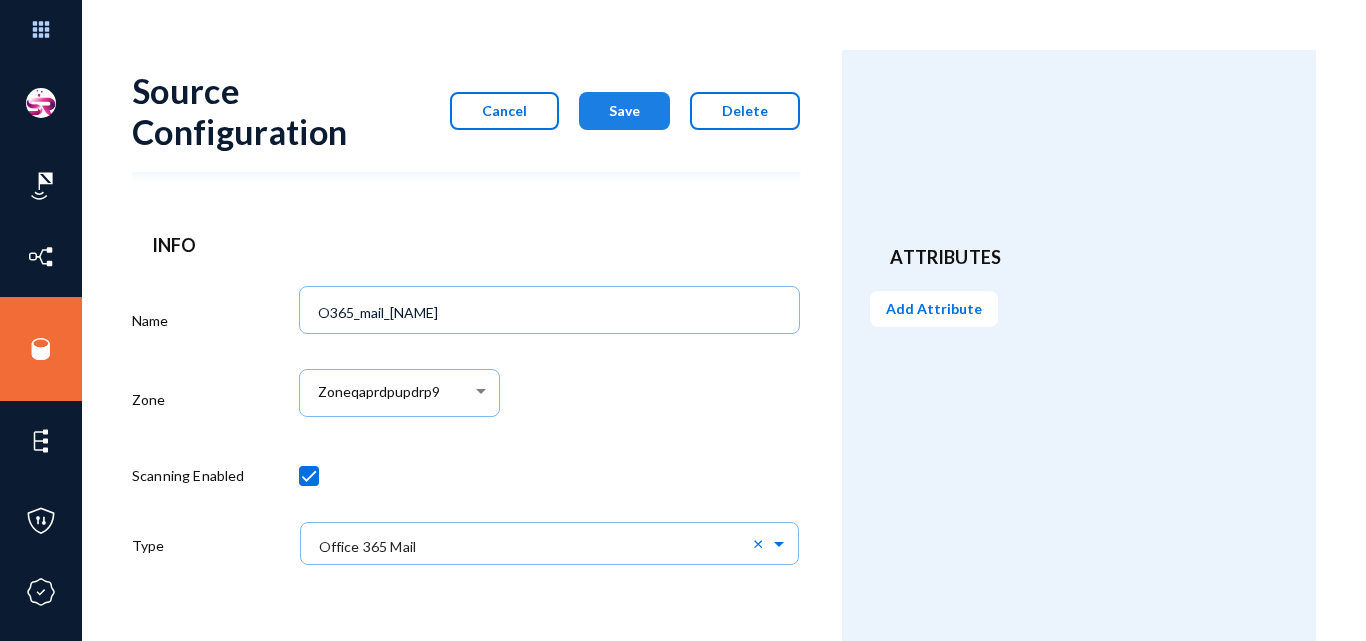 click on "Save" at bounding box center [624, 111] 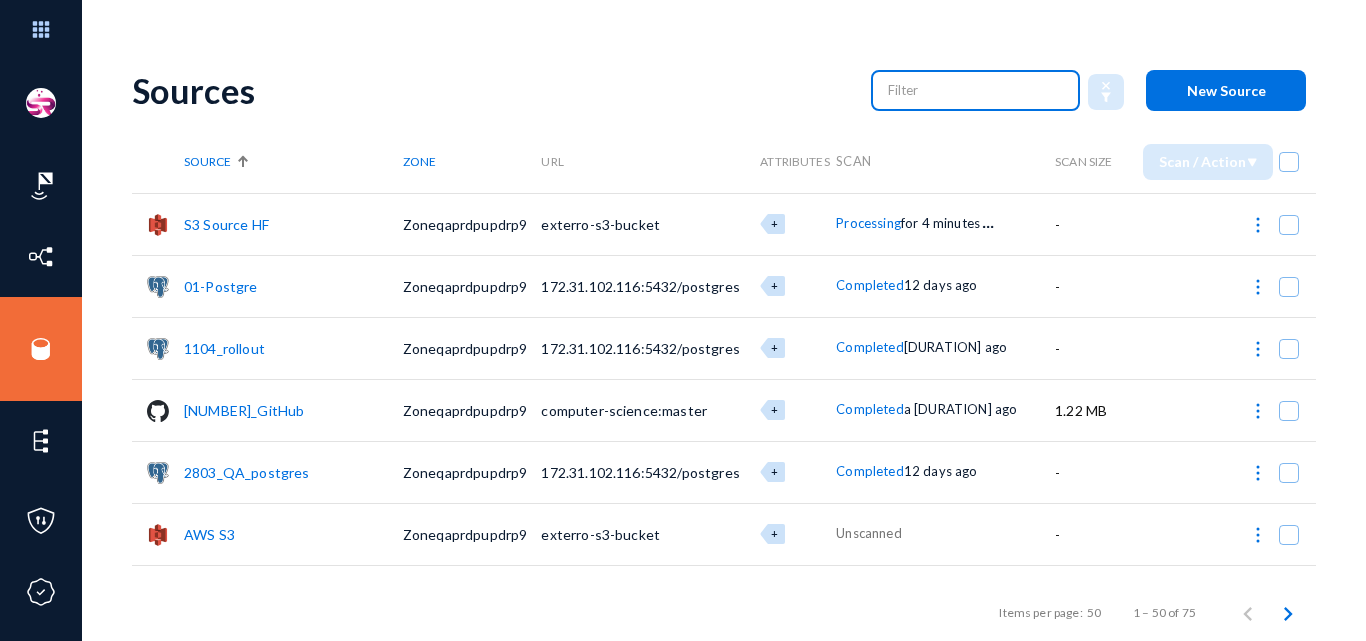 click at bounding box center (976, 90) 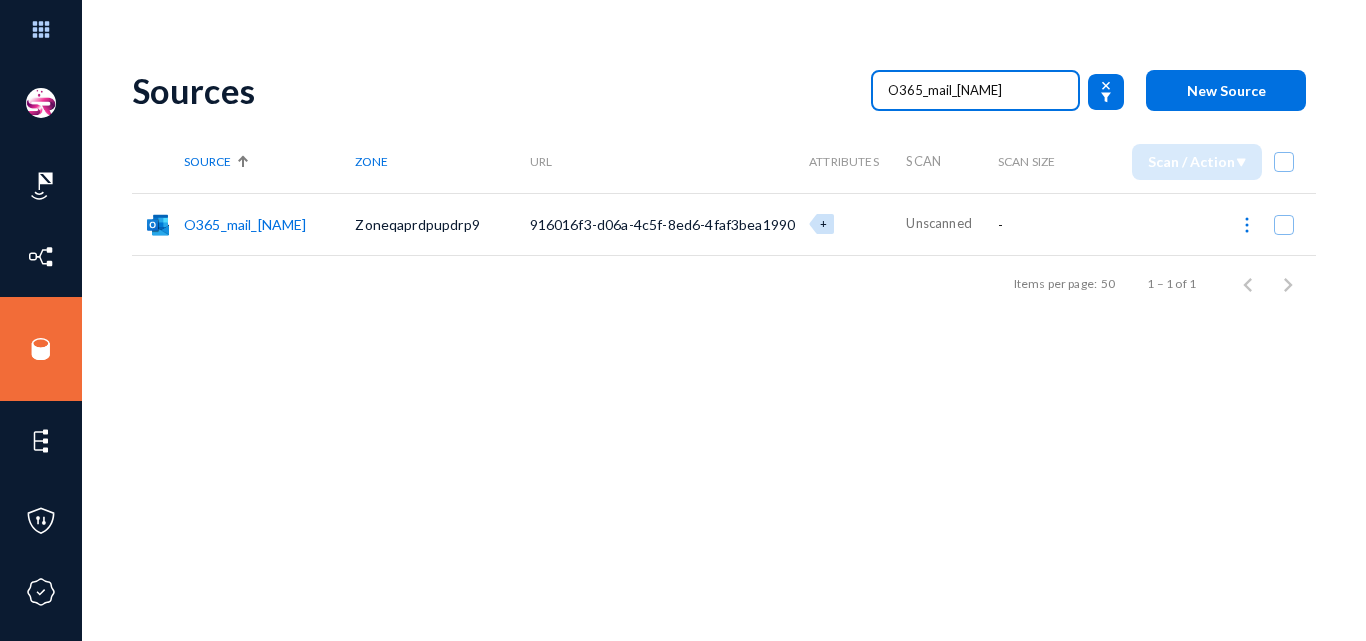 type on "O365_mail_[NAME]" 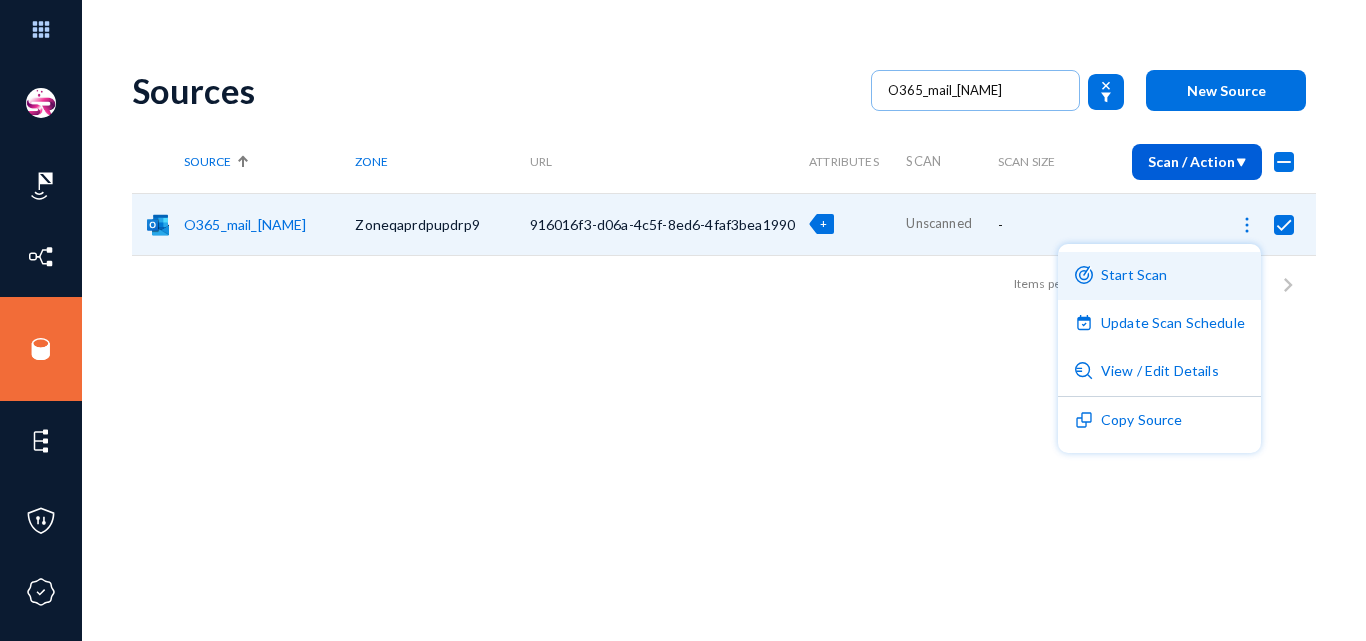 click on "Start Scan" at bounding box center (1159, 276) 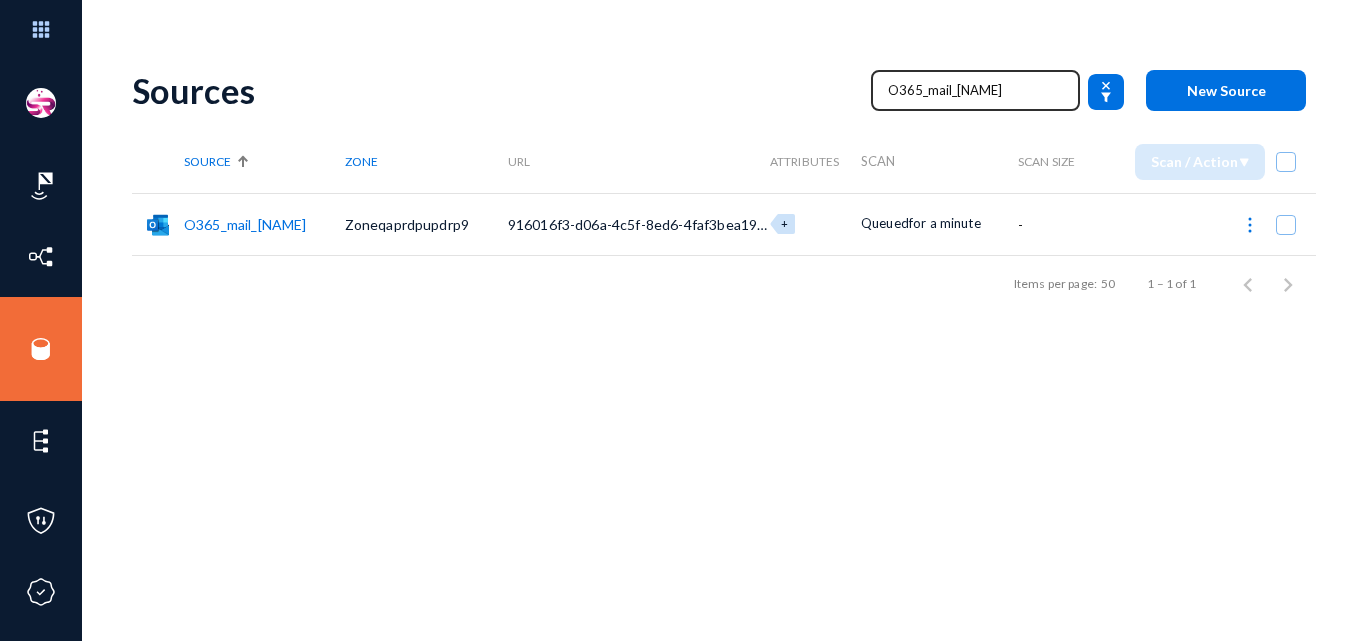 click on "O365_mail_[NAME]" at bounding box center [976, 90] 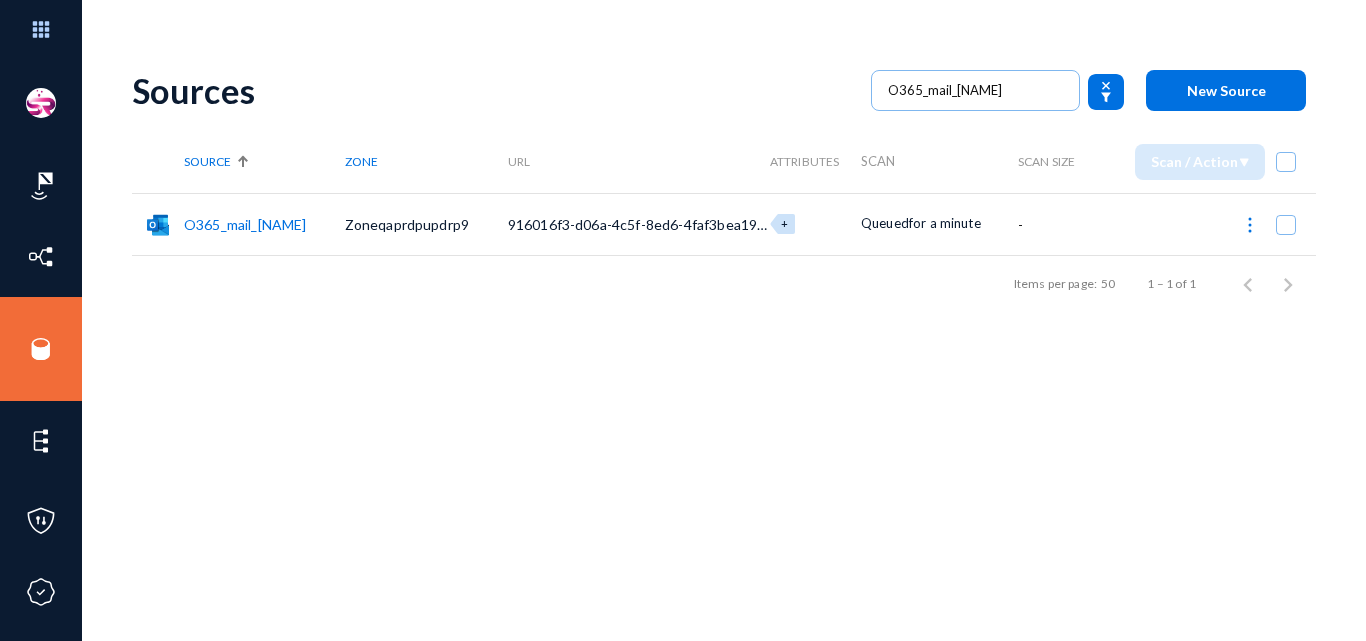click on "Sources O365_mail_[NAME]
New Source  Source Zone URL Attributes Scan Scan Size  Scan / Action    O365_mail_[NAME]  Zoneqaprdpupdrp9  916016f3-d06a-4c5f-8ed6-4faf3bea1990 + Queued  for a minute  -     Items per page:  50  1 – 1 of 1" at bounding box center [724, 350] 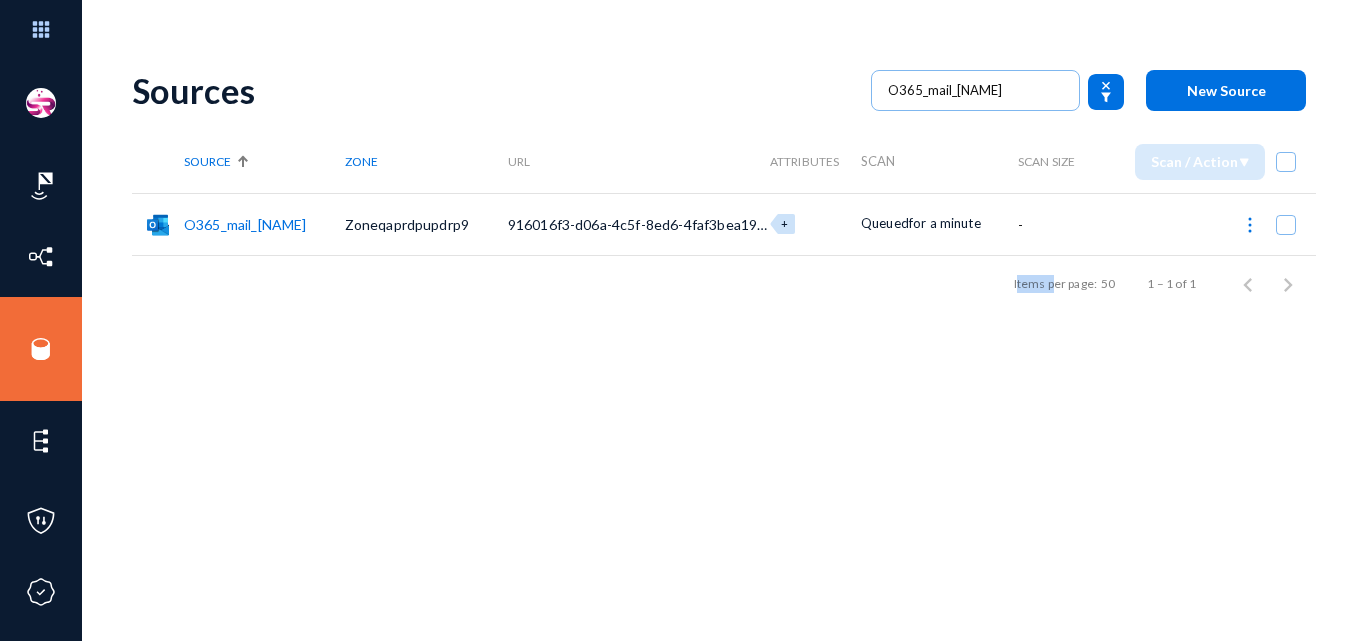 click on "Sources O365_mail_[NAME]
New Source  Source Zone URL Attributes Scan Scan Size  Scan / Action    O365_mail_[NAME]  Zoneqaprdpupdrp9  916016f3-d06a-4c5f-8ed6-4faf3bea1990 + Queued  for a minute  -     Items per page:  50  1 – 1 of 1" at bounding box center (724, 350) 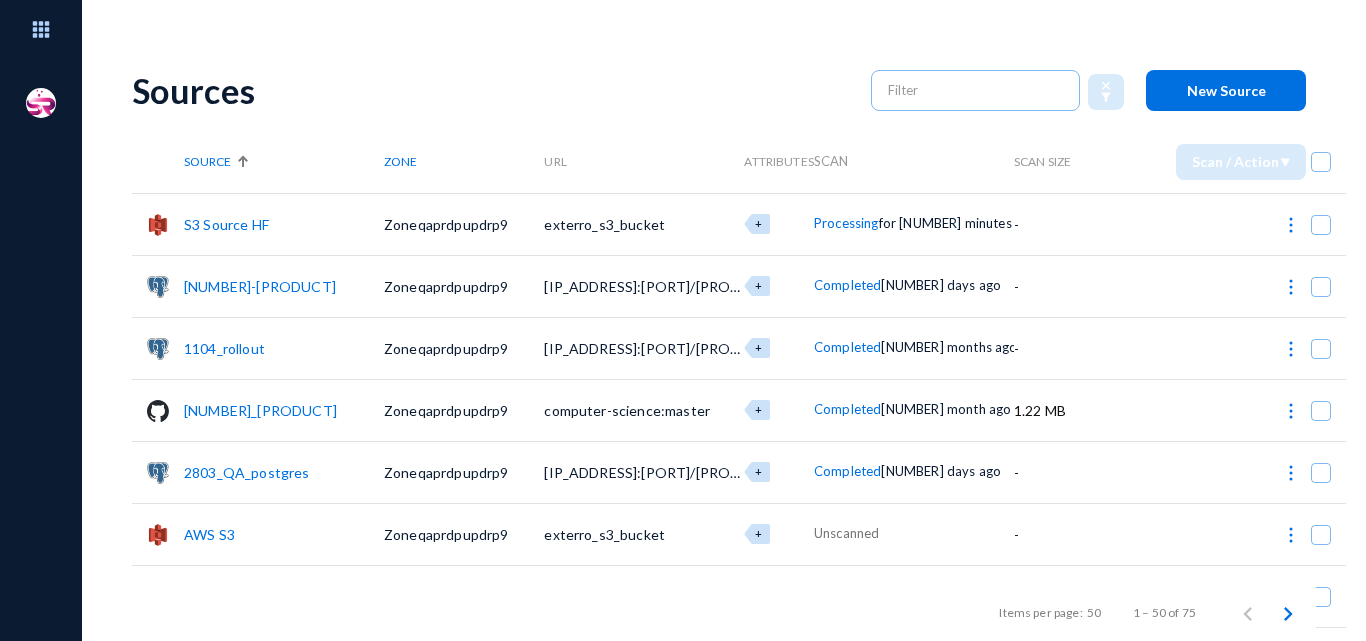 scroll, scrollTop: 0, scrollLeft: 0, axis: both 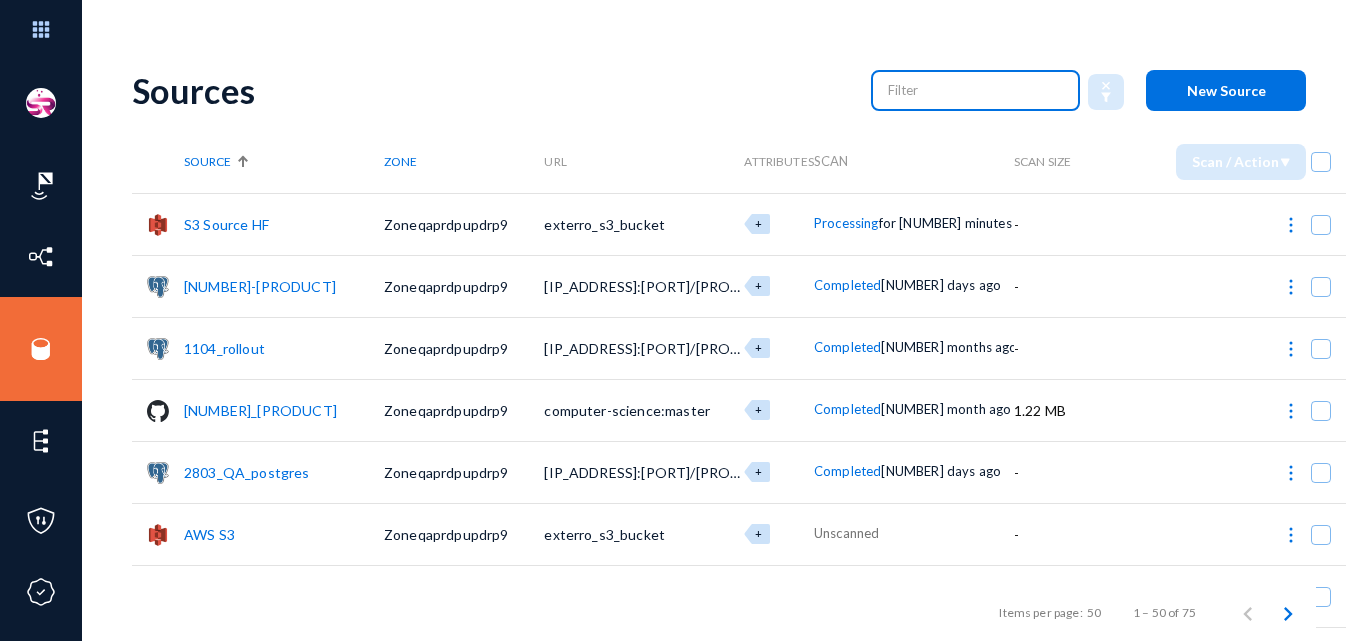 paste on "O365_mail_[USER]" 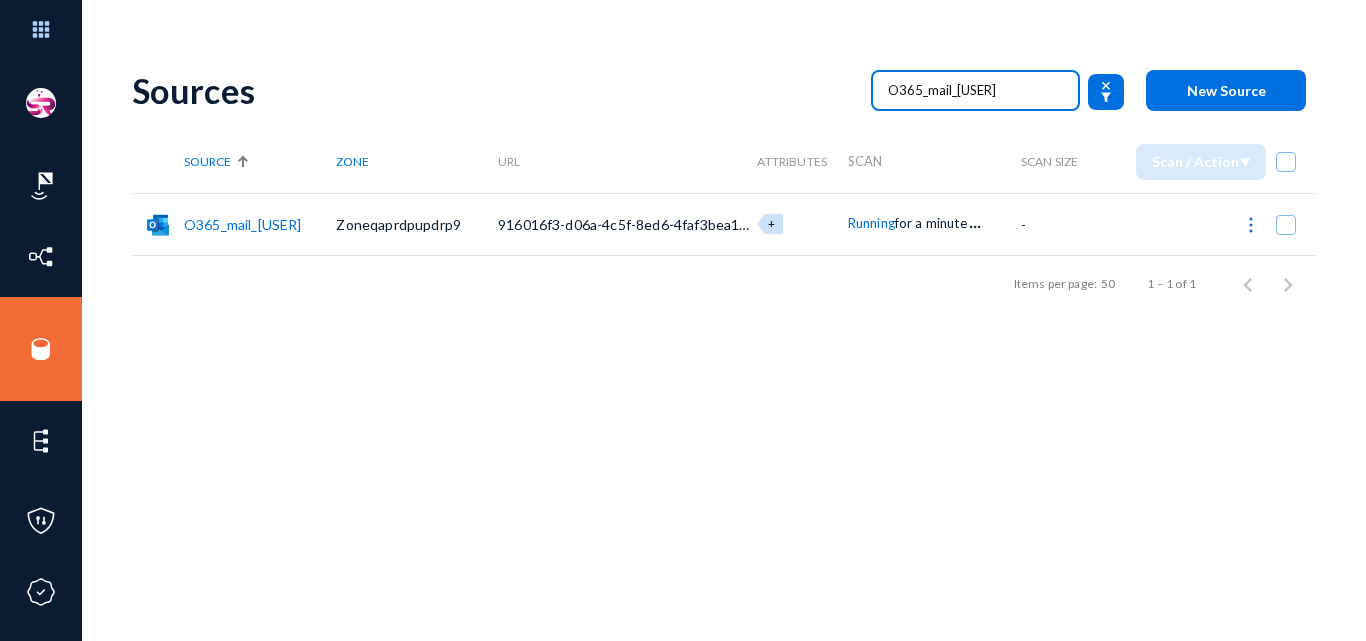 type on "O365_mail_[USER]" 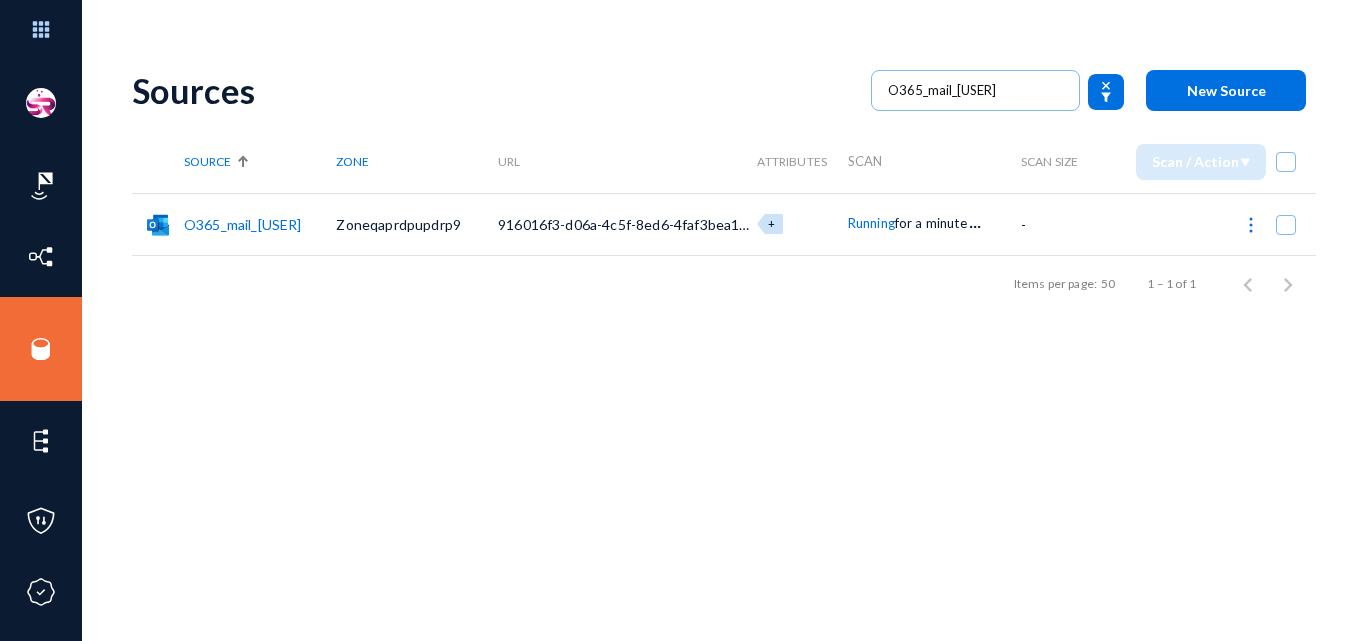click on "Sources O365_mail_gowtham
New Source  Source Zone URL Attributes Scan Scan Size  Scan / Action    O365_mail_gowtham  Zoneqaprdpupdrp9  916016f3-d06a-4c5f-8ed6-4faf3bea1990 +   Running  for a minute . . .  -     Items per page:  50  1 – 1 of 1" at bounding box center (724, 350) 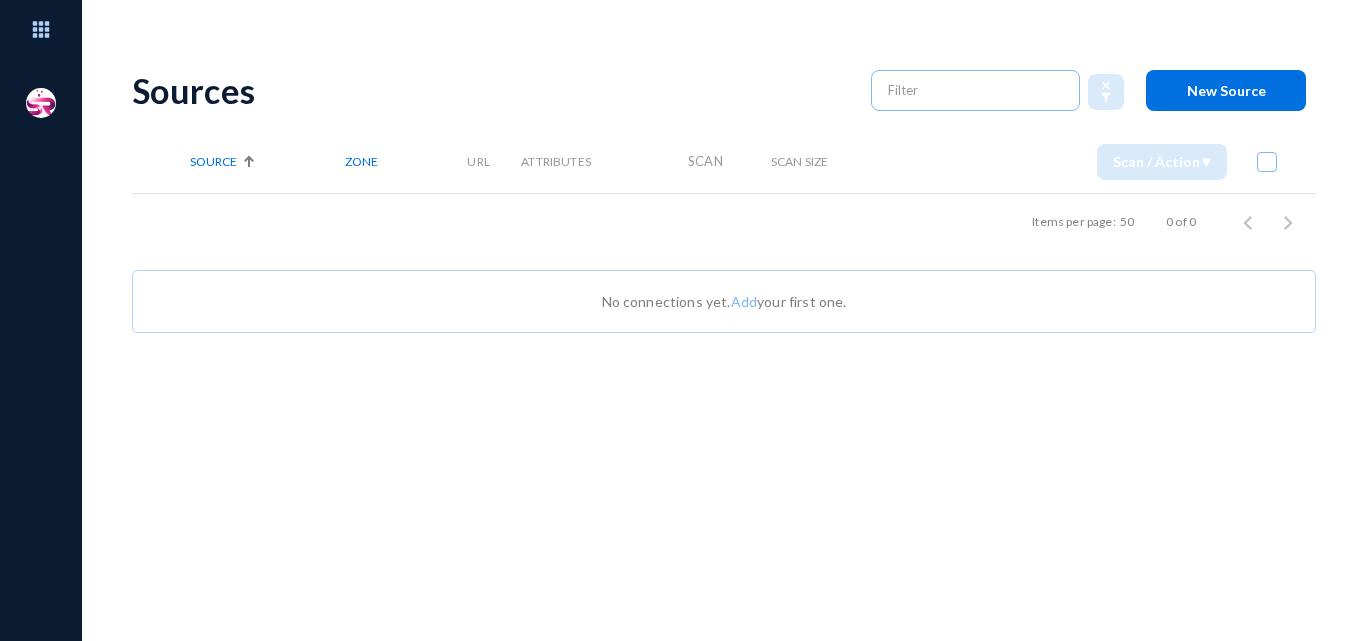 scroll, scrollTop: 0, scrollLeft: 0, axis: both 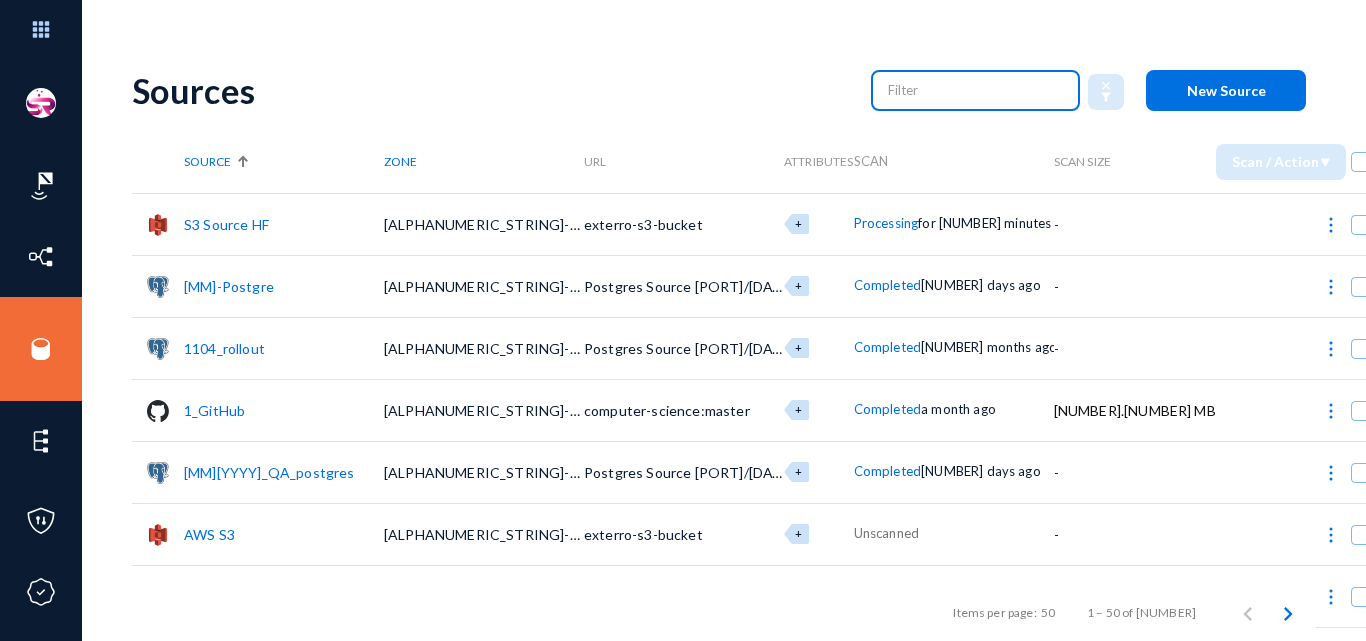 click at bounding box center (976, 90) 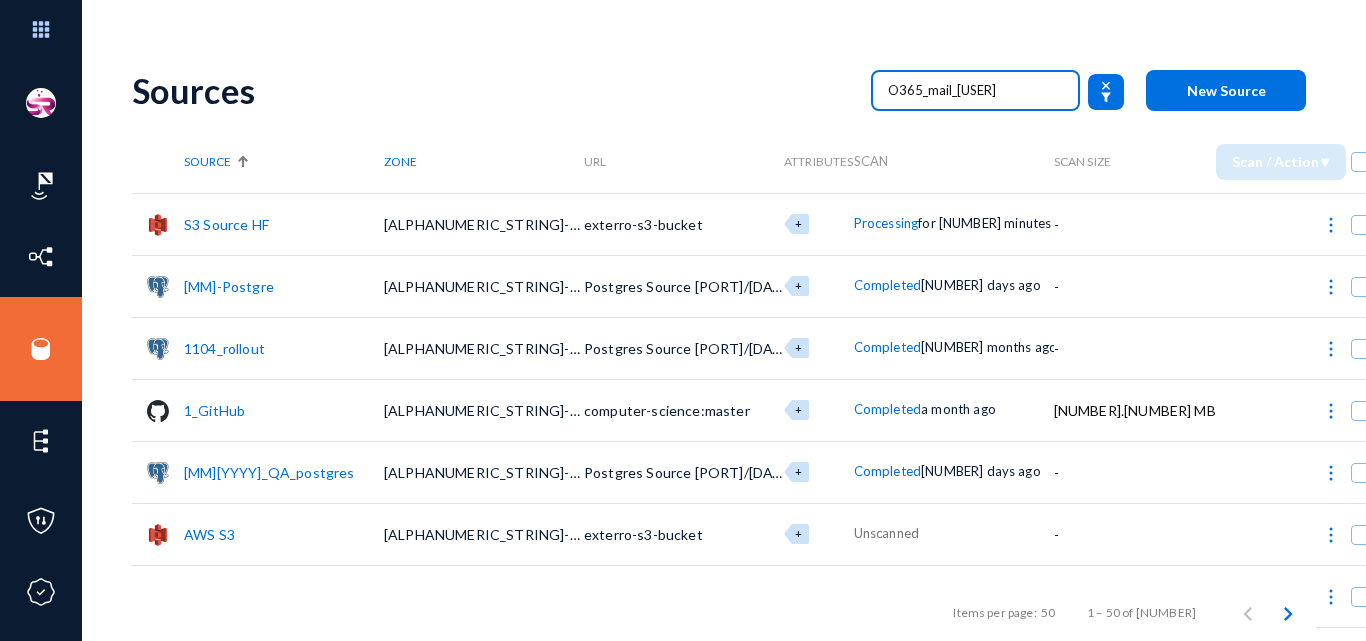 type on "O365_mail_[USER]" 